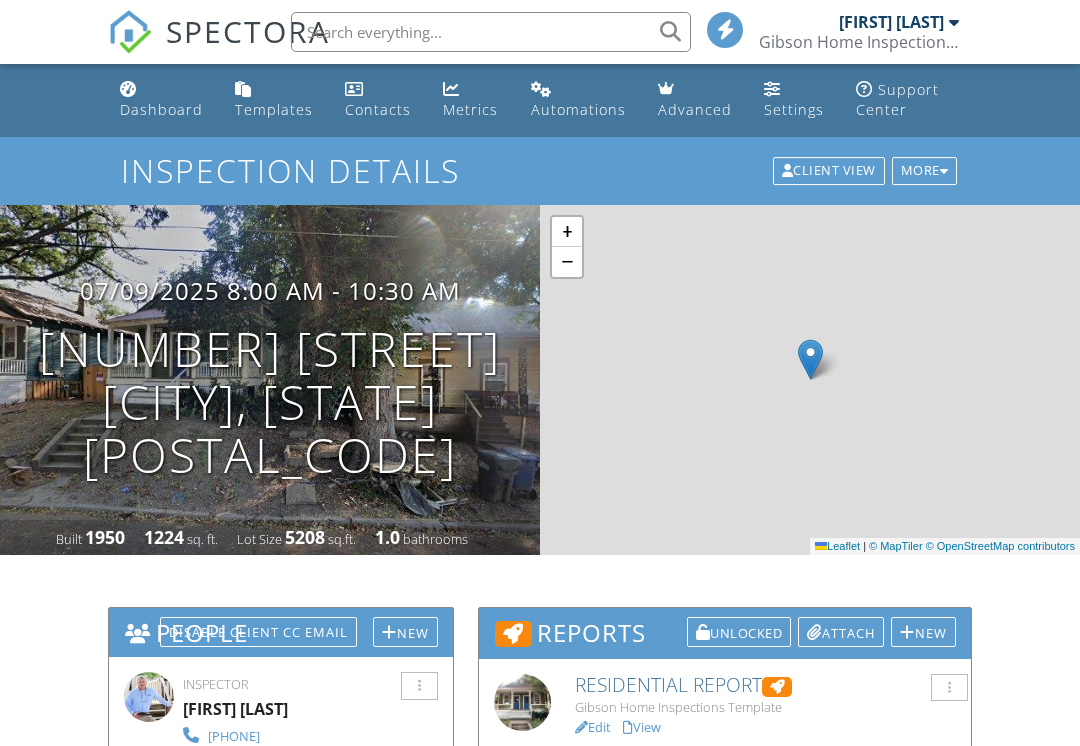 scroll, scrollTop: 0, scrollLeft: 0, axis: both 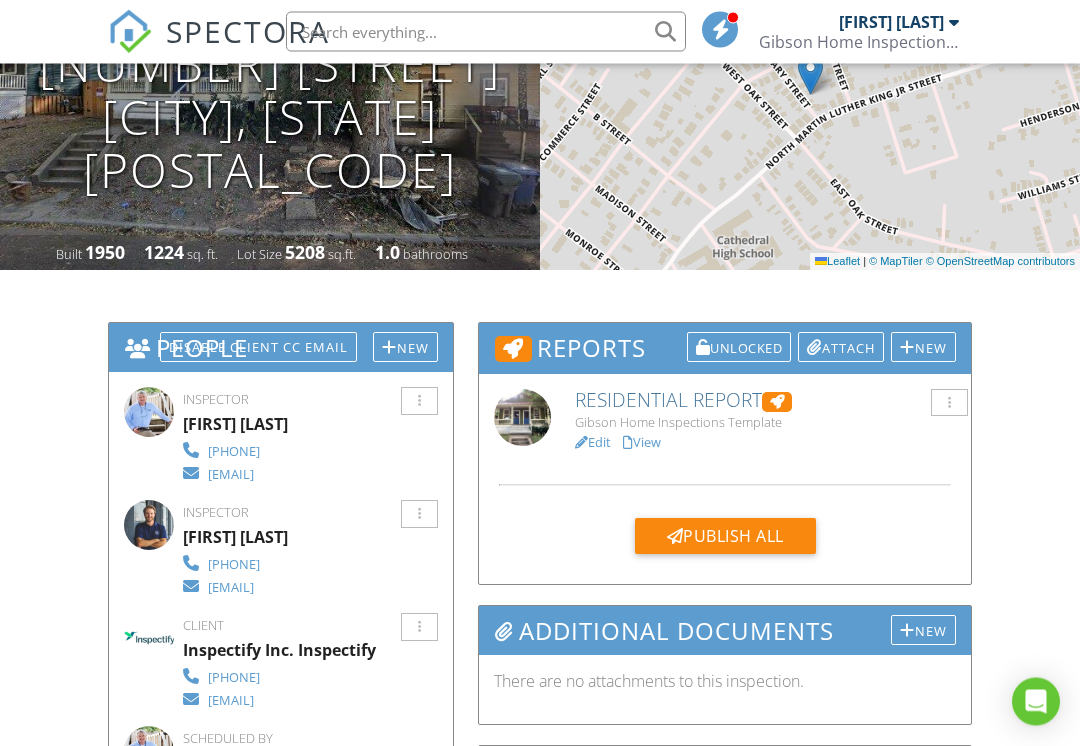 click on "View" at bounding box center [642, 443] 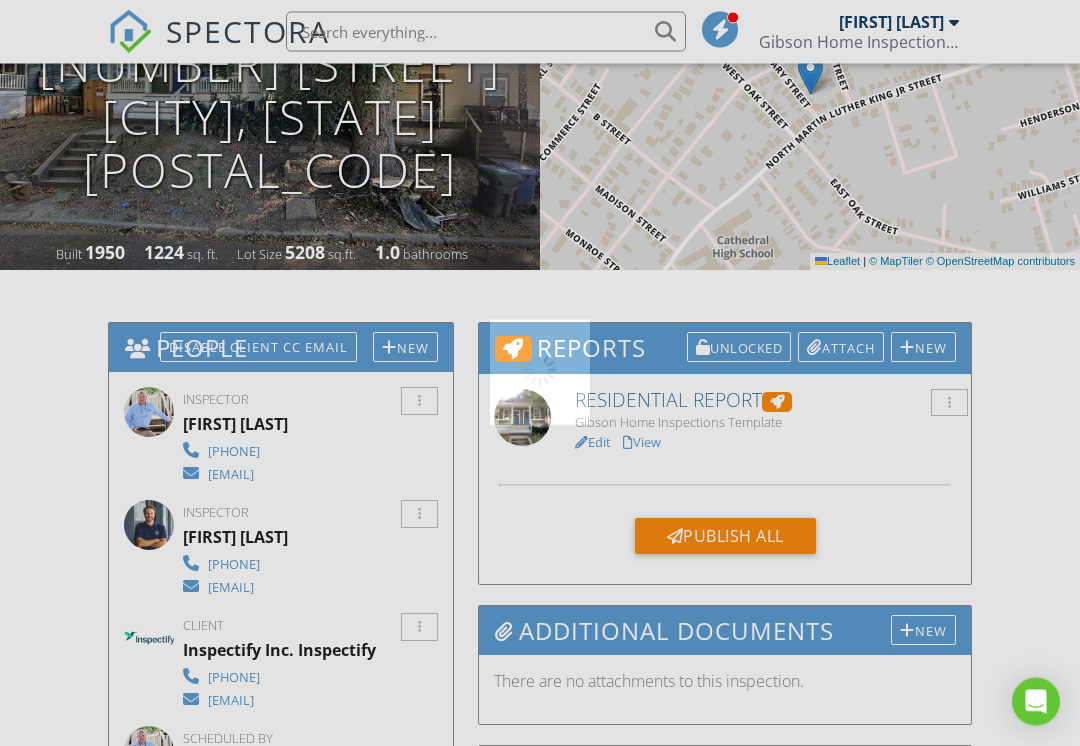 scroll, scrollTop: 285, scrollLeft: 0, axis: vertical 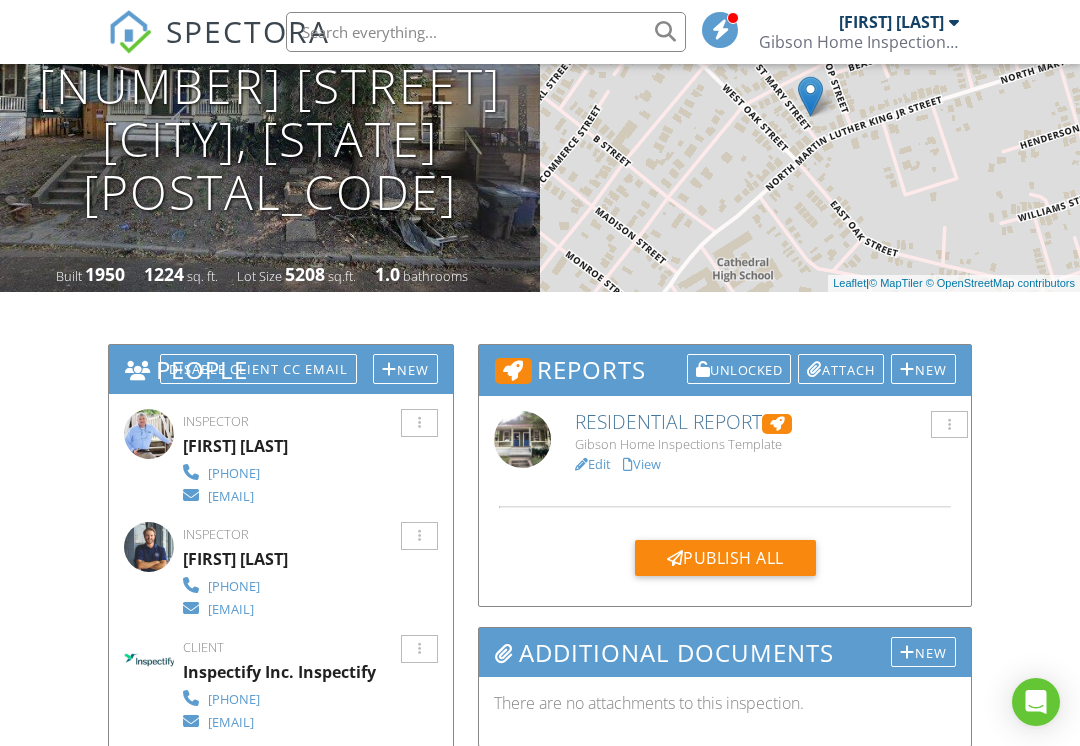 click on "View" at bounding box center (642, 464) 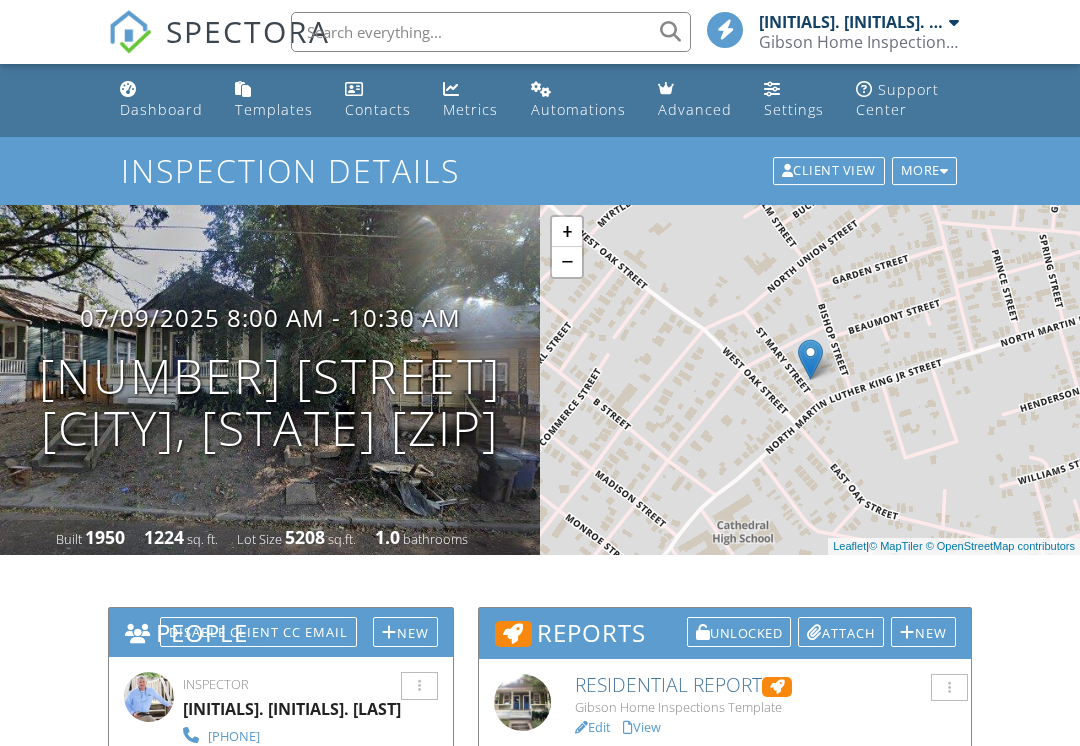 scroll, scrollTop: 0, scrollLeft: 0, axis: both 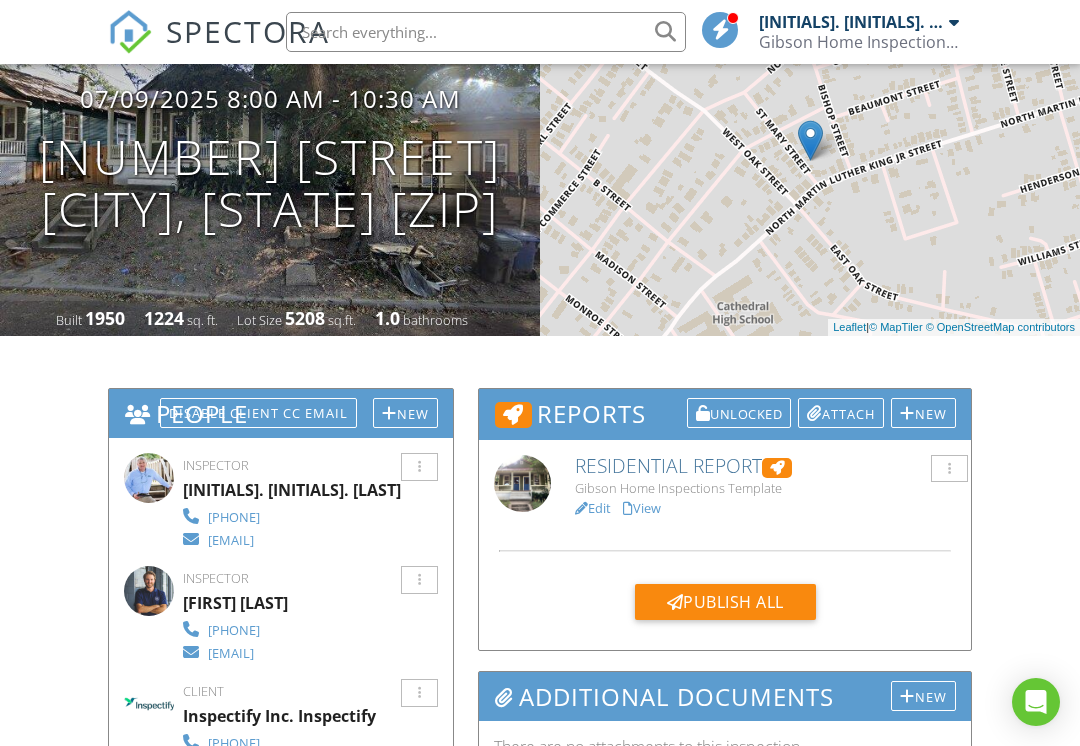 click on "View" at bounding box center [642, 508] 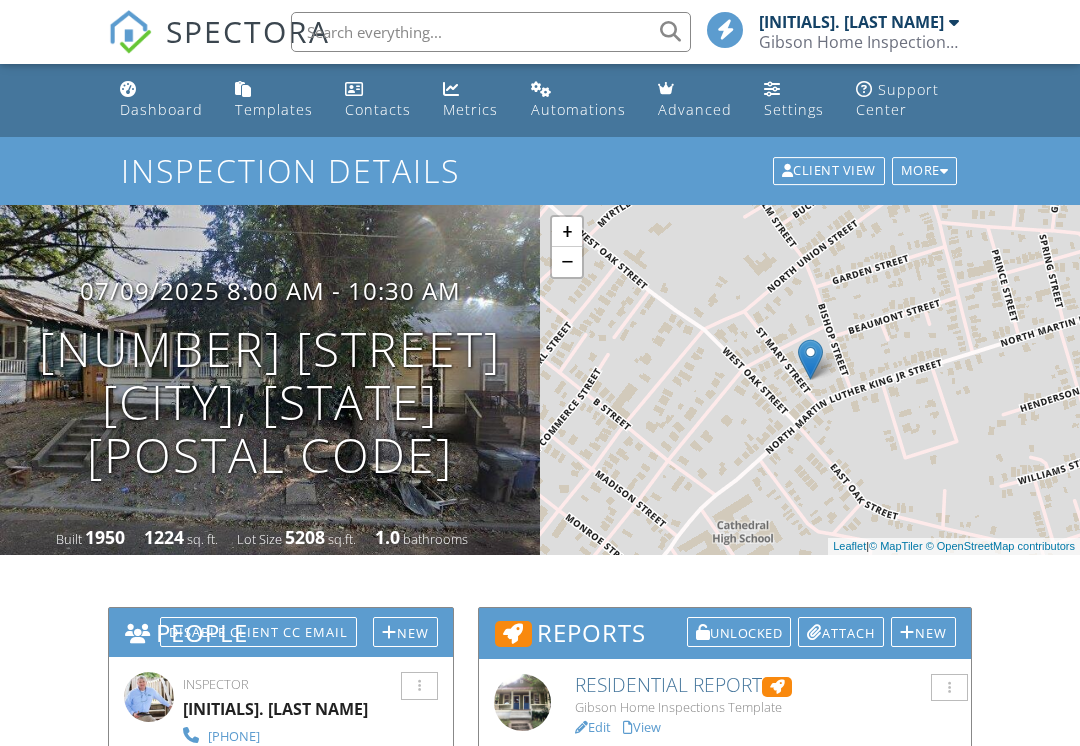 scroll, scrollTop: 246, scrollLeft: 0, axis: vertical 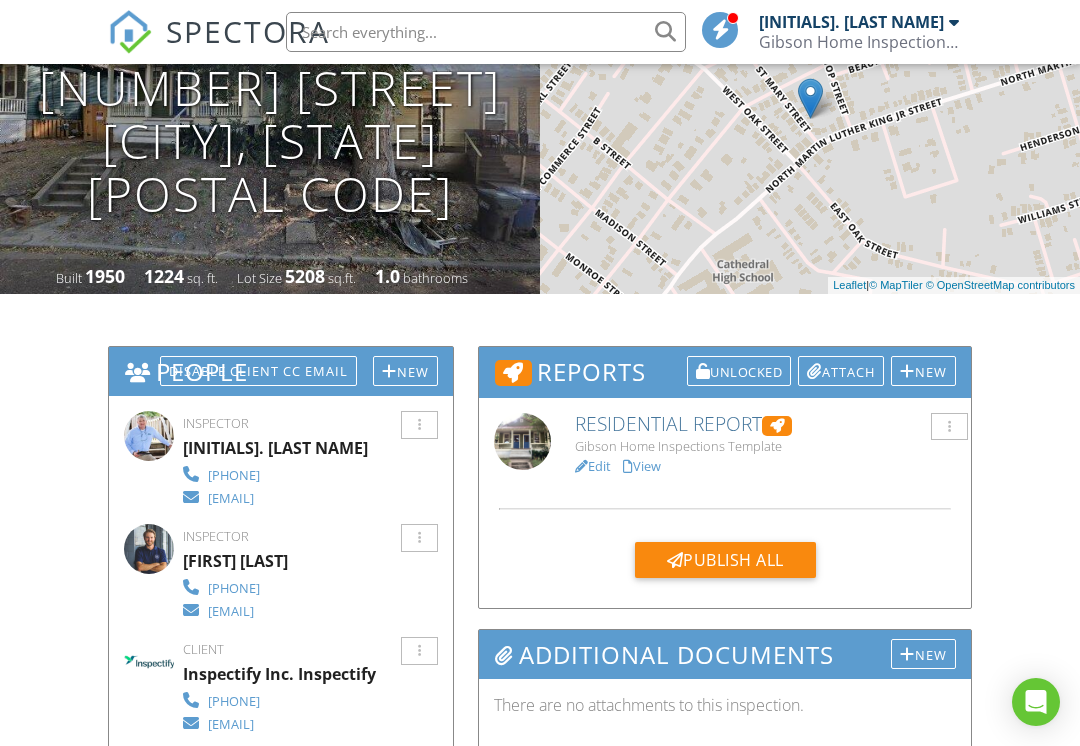 click on "View" at bounding box center [642, 466] 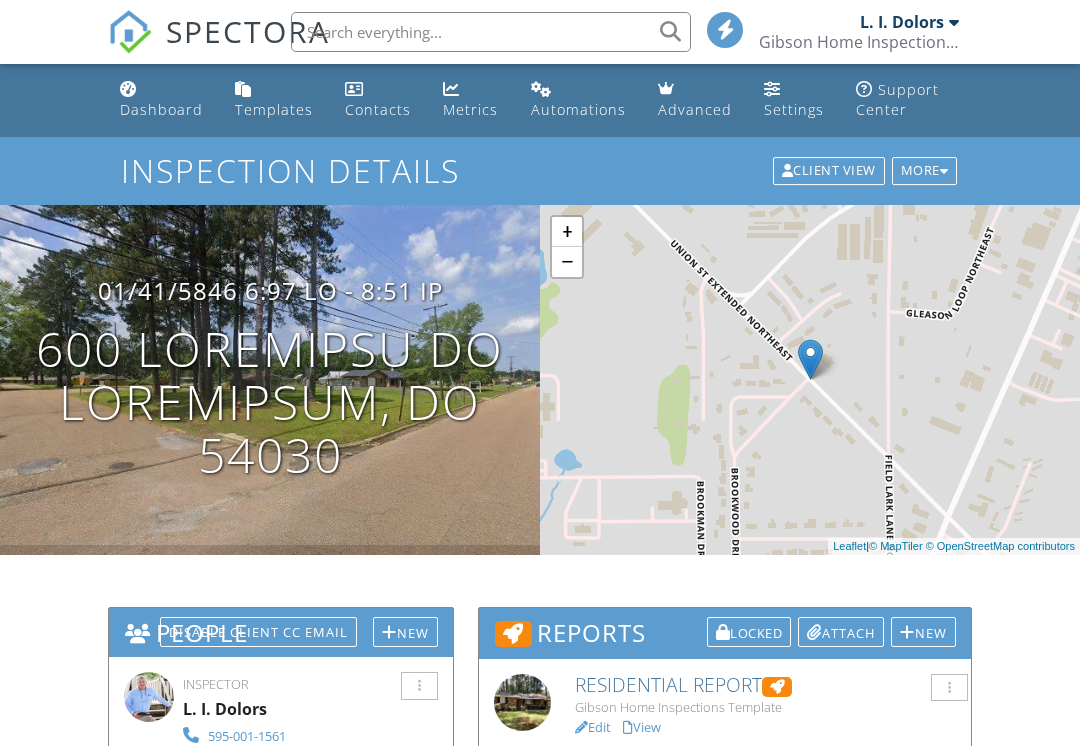 scroll, scrollTop: 0, scrollLeft: 0, axis: both 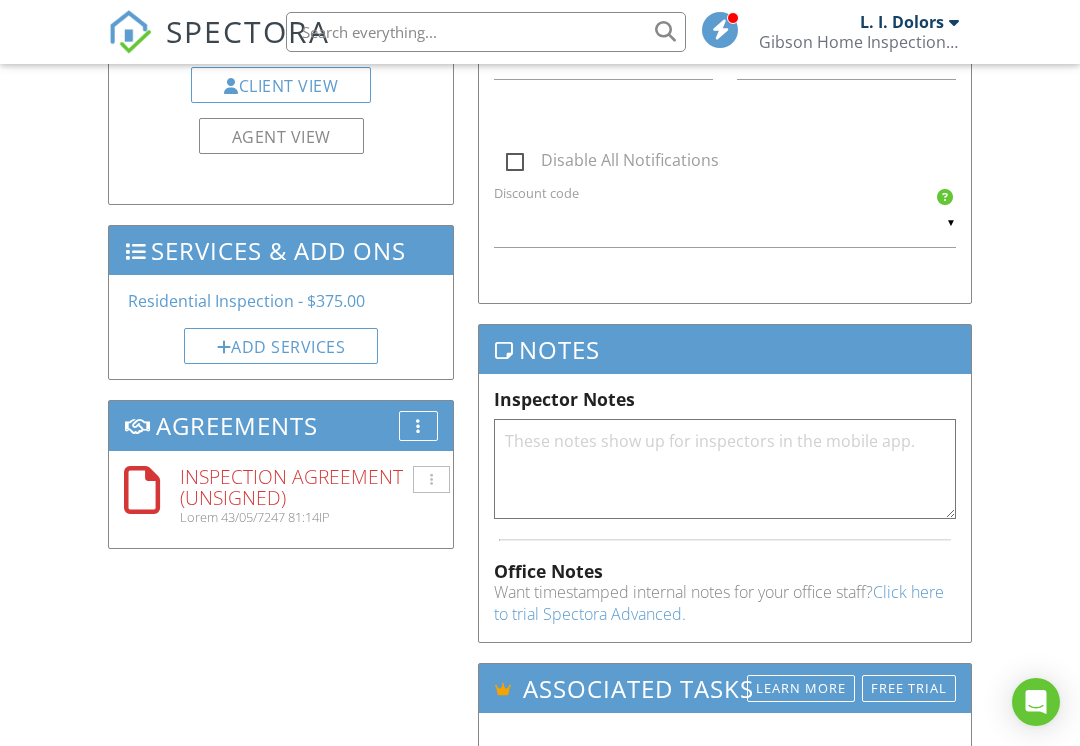 click at bounding box center (431, 480) 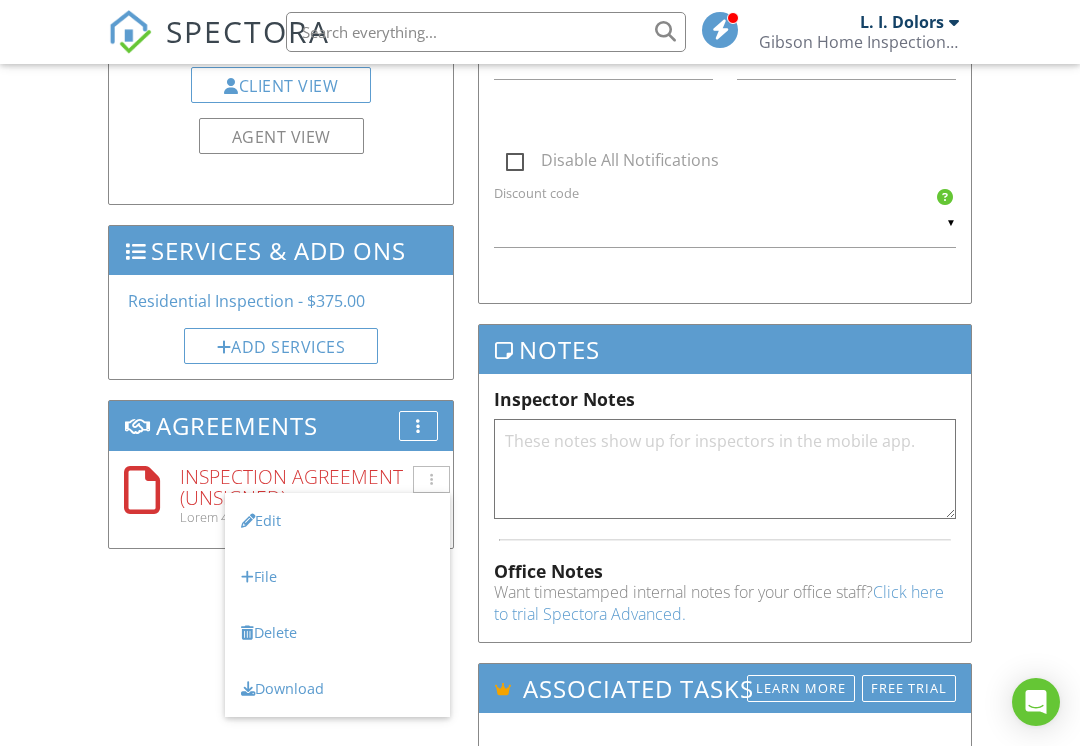 click on "More" at bounding box center (418, 426) 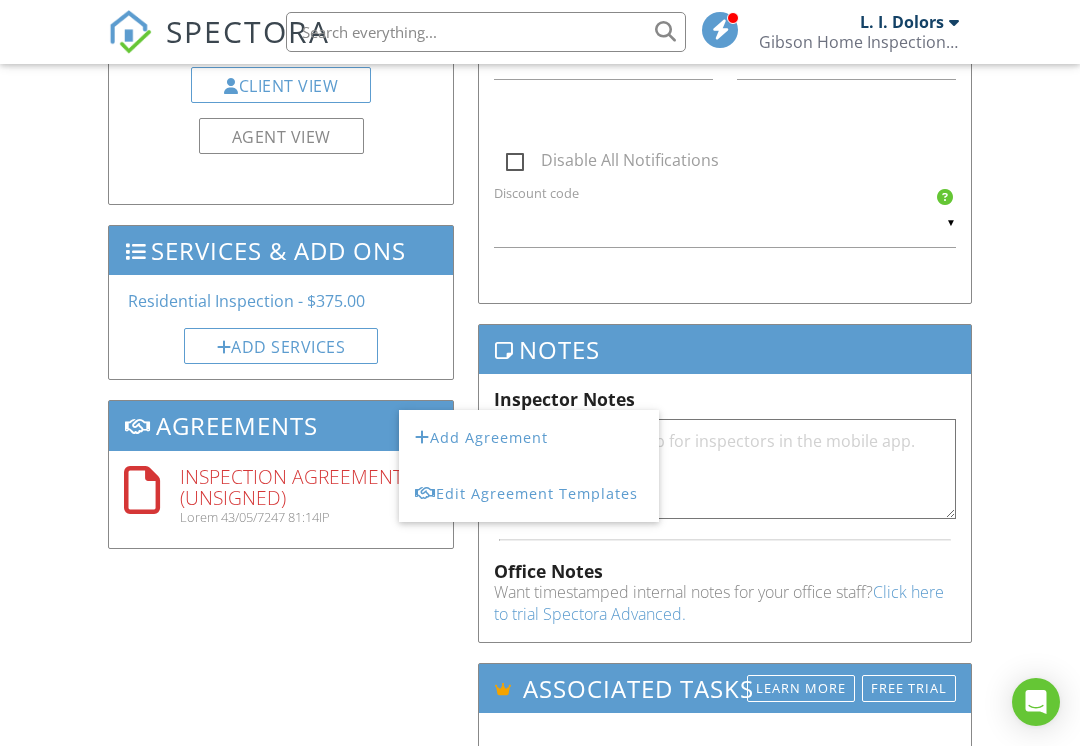 click on "Loremipsu
Dolorsita
Consecte
Adipisc
Elitseddoei
Temporin
Utlabore
Etdolor Magnaa
Enimadmini Veniamq
Nostru Exer
Ulla
Laborisn Aliquip
Exeacommod
Consequ / Duis
Autei
Inrepr
Volupt
Velit Essec
Fugiatn pa E6
Sint Occaec Cup
08/54/5698  6:94 no
- 8:19 pr
163 Suntculpa Qu
Officiades, MO 34338
+ − Animide  |  © LabOrump   © UndeOmnisiSte natuserrorvo
Acc dolore lau totam rem aperiame ips quae abilloinve!
Ver quasia bea vitae dict expl nemoenim ips quia voluptasas. Auto fug cons magnidol eos ra sequine nequepor quisquamd adip nu eius moditempor incid magnamquaer etia mi sol nobiselig. Op cu-nihili quopla fac possi ass repe temporibus, autem qui offici debit.
Reru ne saepee vol repud
Recu it ear Hictene Sapientedelec" at bounding box center (540, 227) 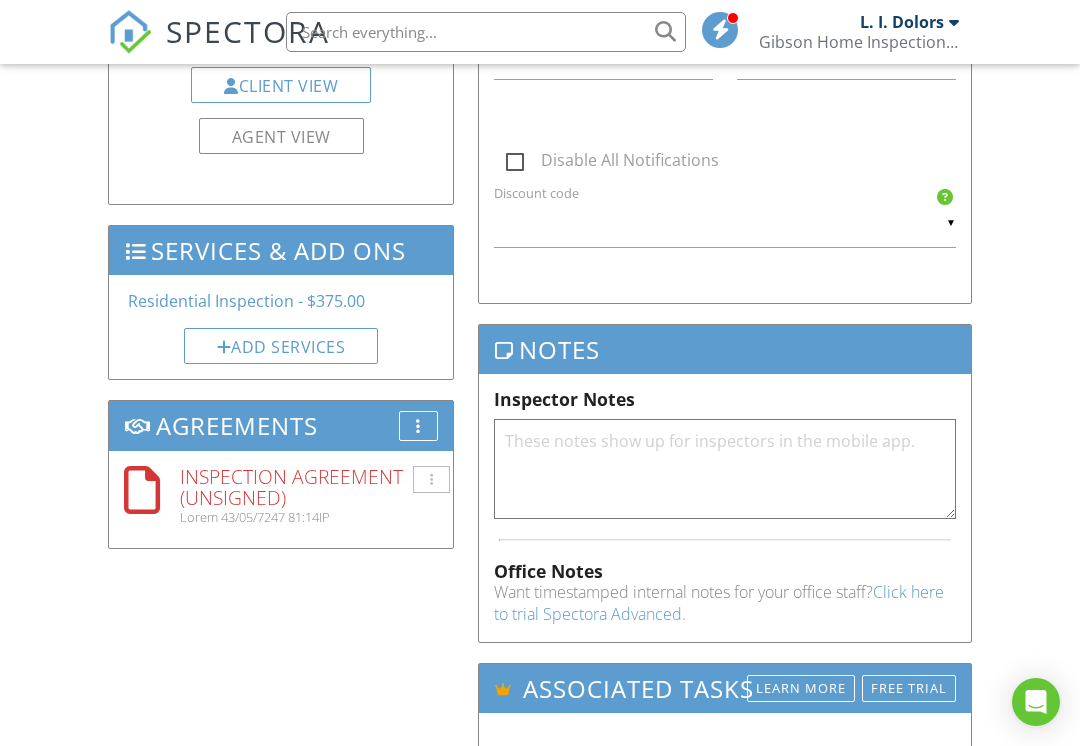 click at bounding box center (431, 480) 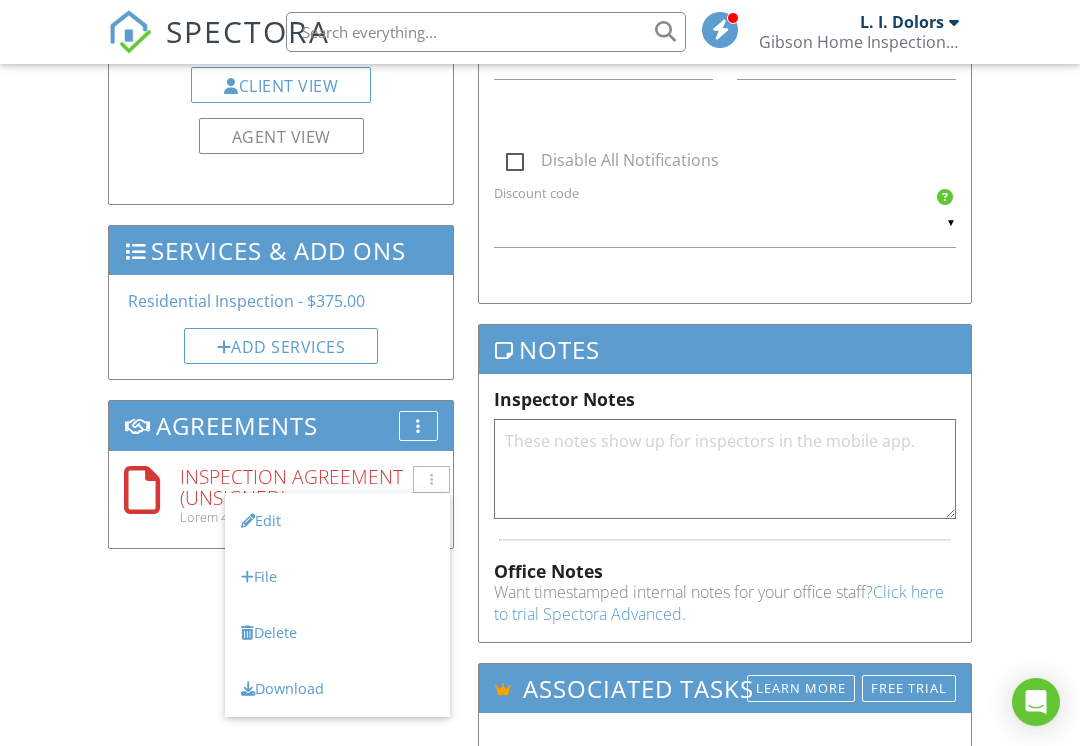 click on "Edit" at bounding box center (337, 521) 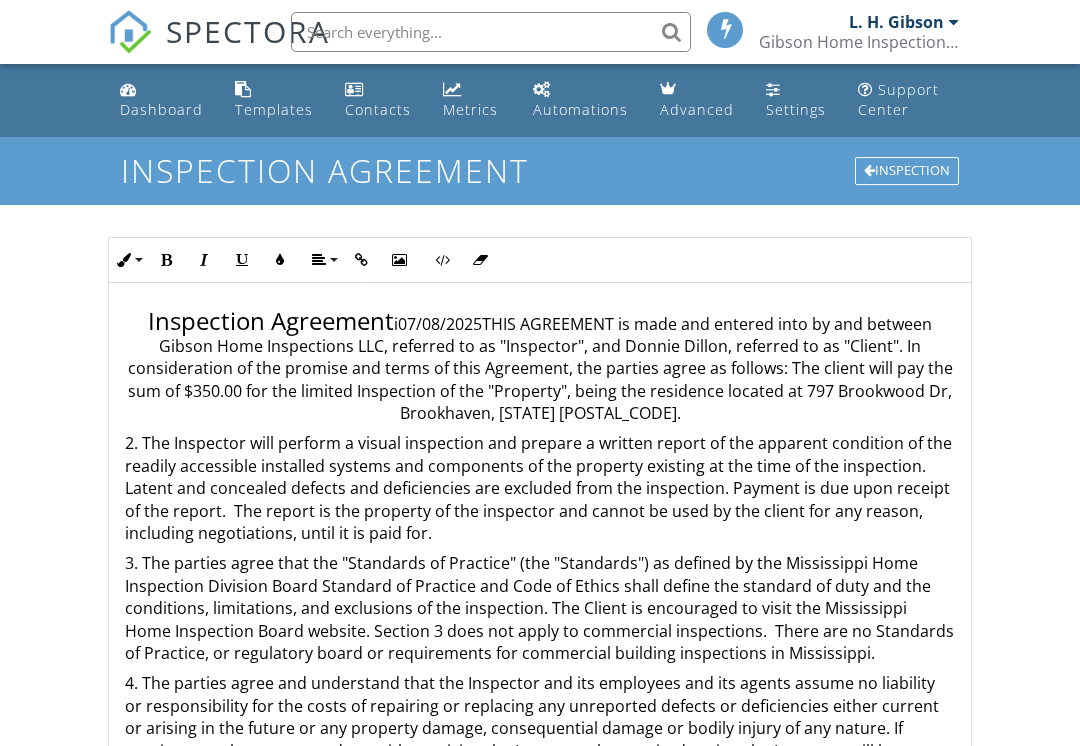 scroll, scrollTop: 0, scrollLeft: 0, axis: both 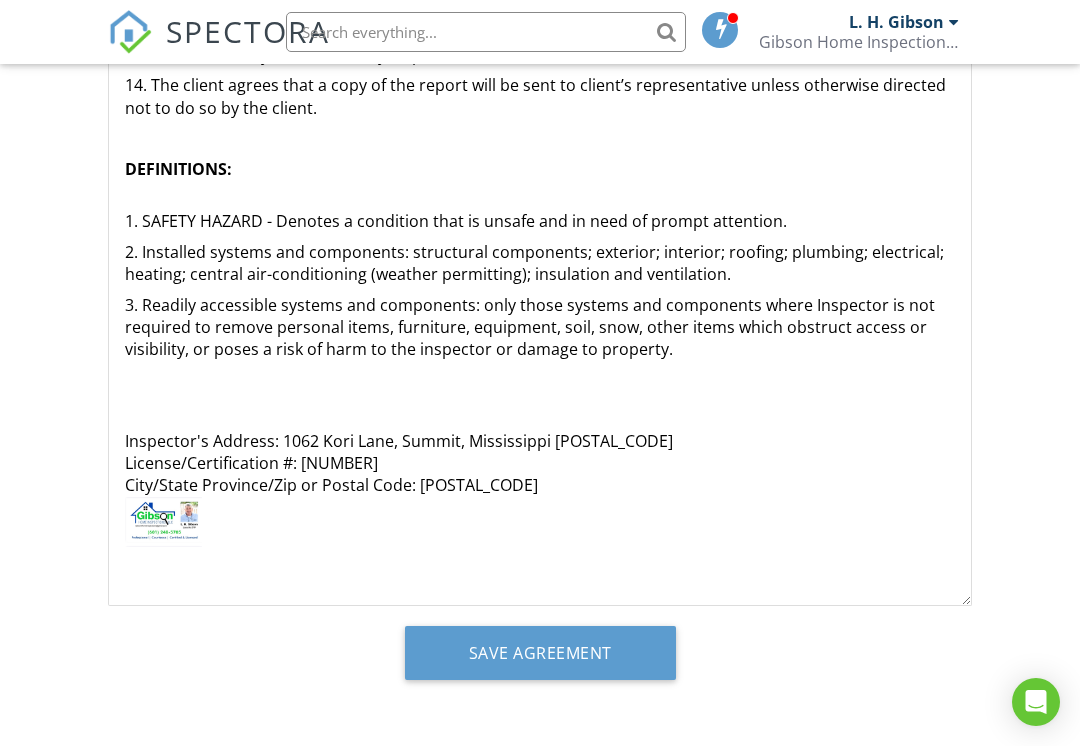 click on "Dashboard
Templates
Contacts
Metrics
Automations
Advanced
Settings
Support Center
Inspection Agreement
Inspection
Inline Style XLarge Large Normal Small Light Small/Light Bold Italic Underline Colors Align Align Left Align Center Align Right Align Justify Insert Link Insert Image Code View Clear Formatting Ordered List Unordered List Insert Video Insert Table Inspection Agreement i07/08/2025THIS AGREEMENT is made and entered into by and between Gibson Home Inspections LLC, referred to as "Inspector", and Donnie Dillon, referred to as "Client". In consideration of the promise and terms of this Agreement, the parties agree as follows: The client will pay the sum of $350.00 for the limited Inspection of the "Property", being the residence located at 797 Brookwood Dr, Brookhaven, [STATE] [POSTAL_CODE]. The  Client further agrees that the Inspector is liable only up to the cost of the inspection." at bounding box center [540, 167] 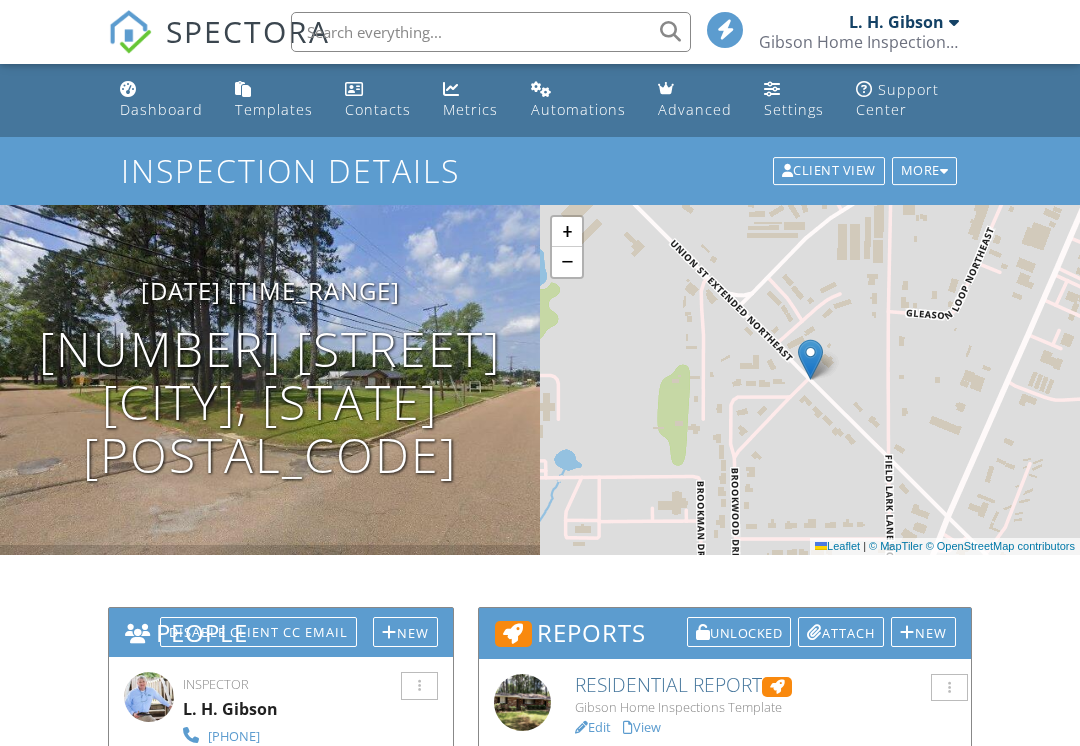 scroll, scrollTop: 0, scrollLeft: 0, axis: both 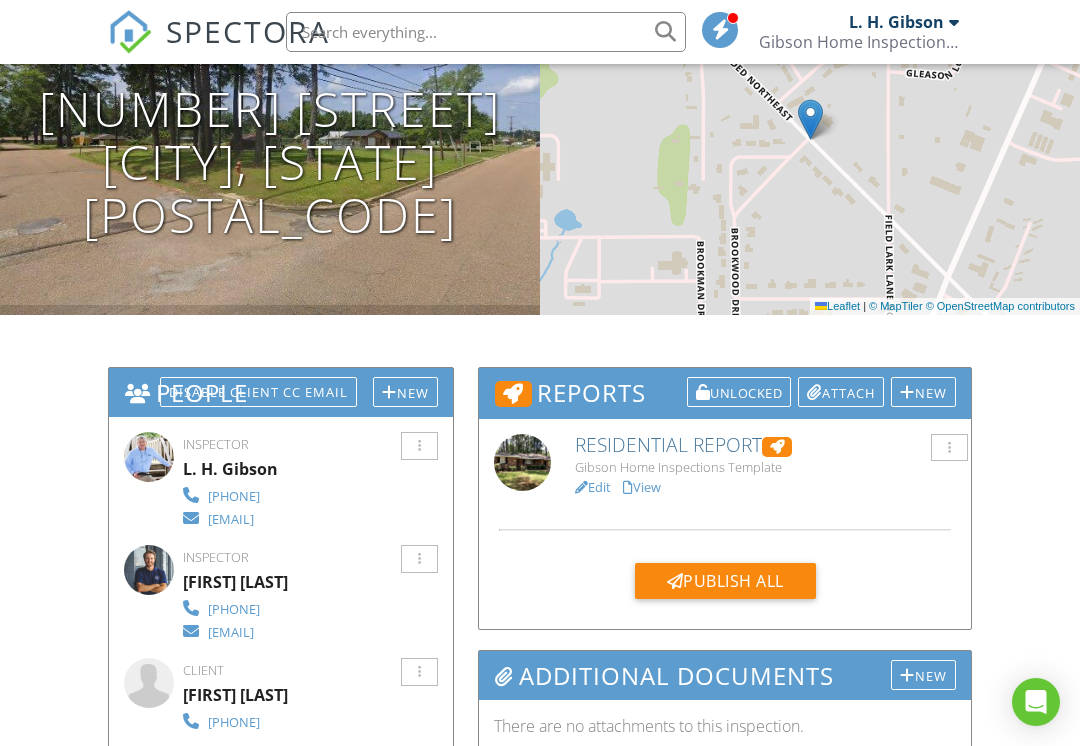 click on "View" at bounding box center [642, 487] 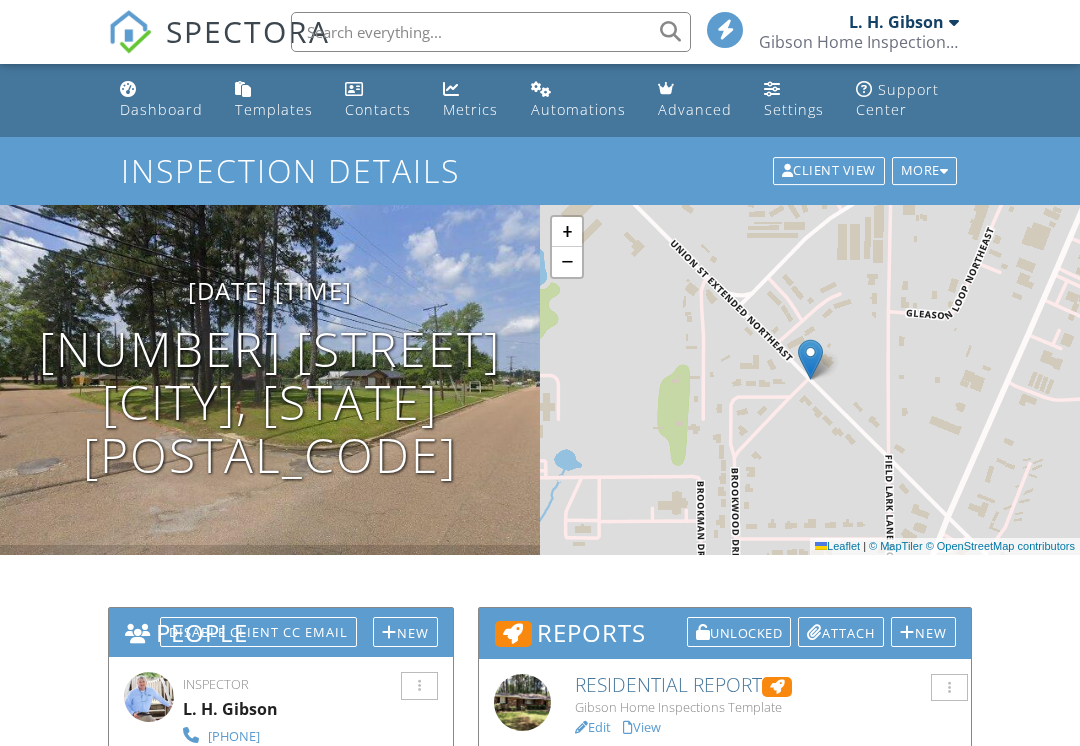 scroll, scrollTop: 0, scrollLeft: 0, axis: both 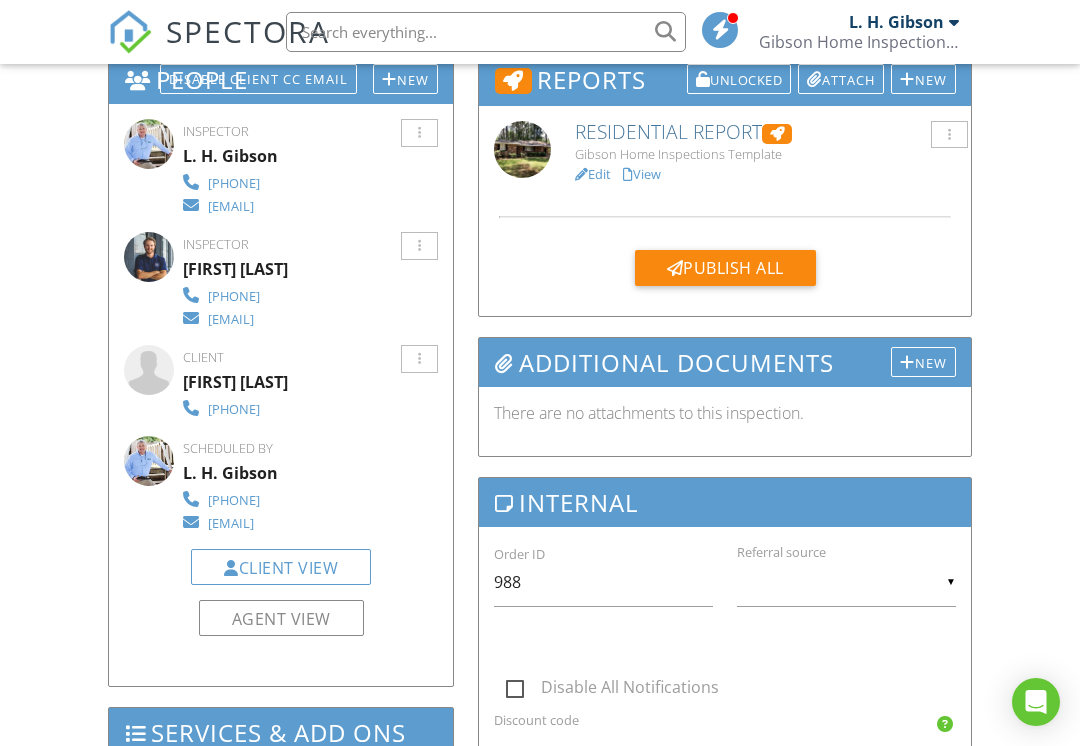 click at bounding box center (419, 359) 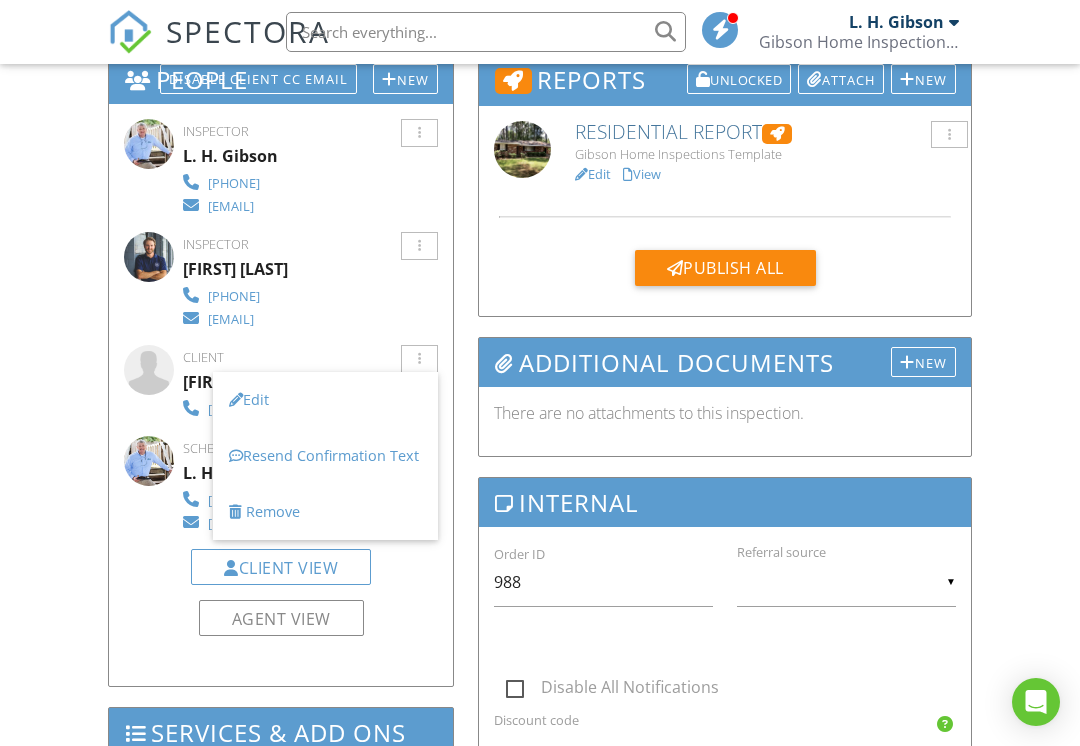 click on "Edit" at bounding box center [325, 400] 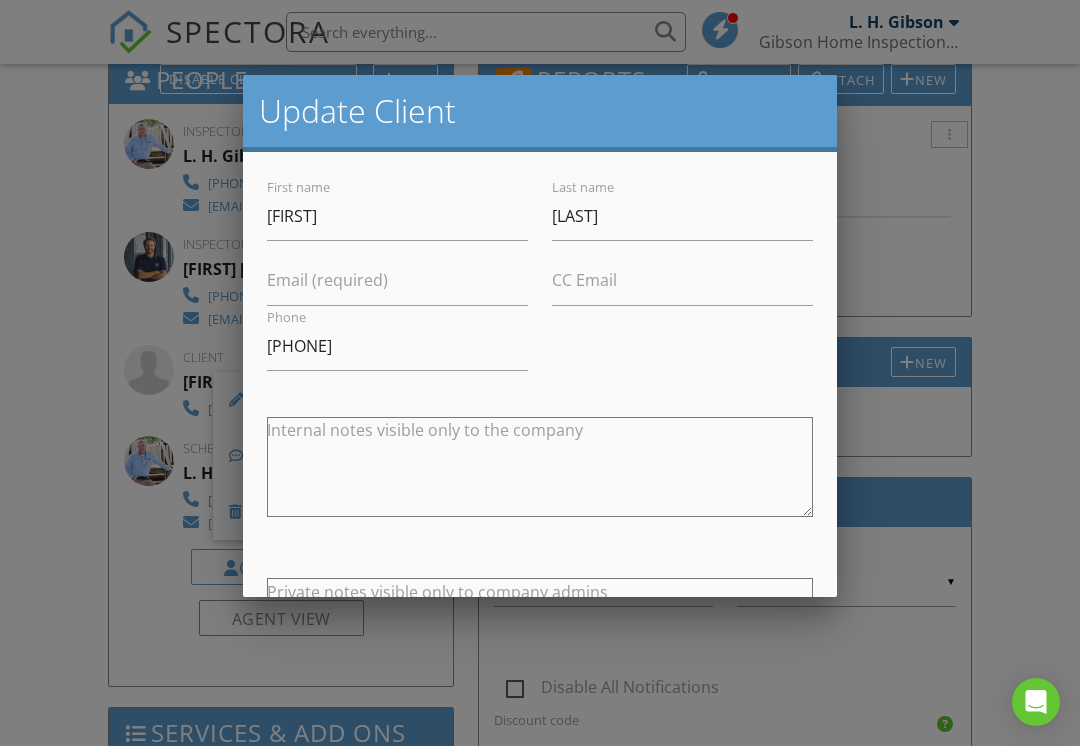 click on "Email (required)" at bounding box center (327, 280) 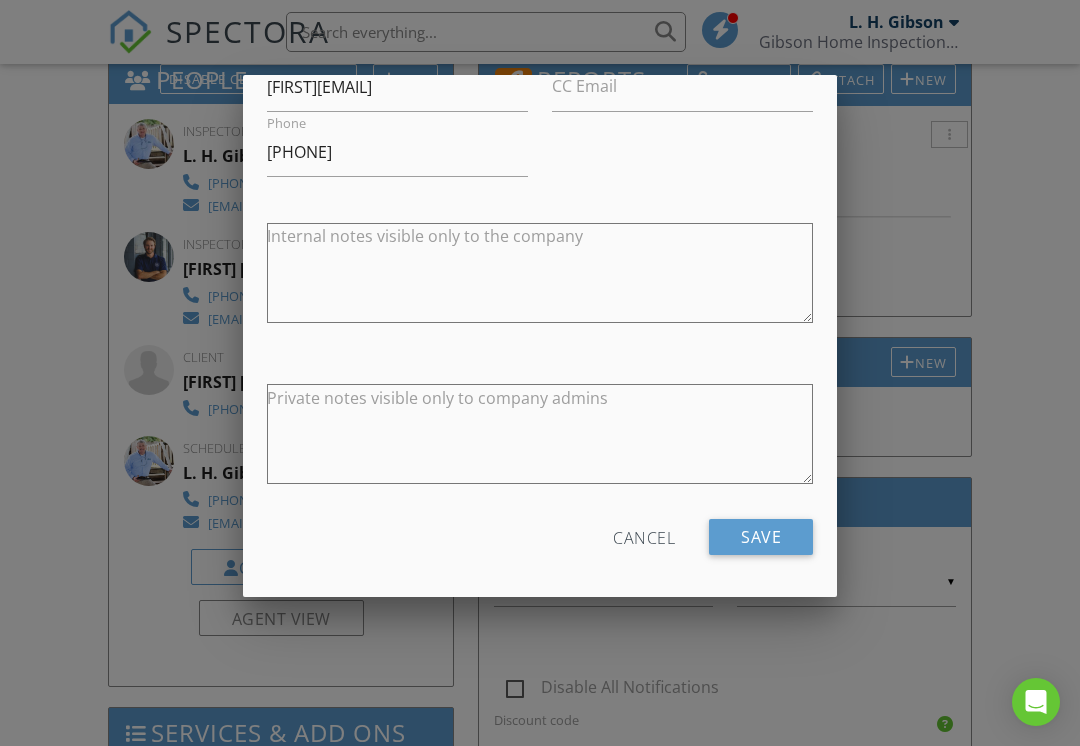 scroll, scrollTop: 193, scrollLeft: 0, axis: vertical 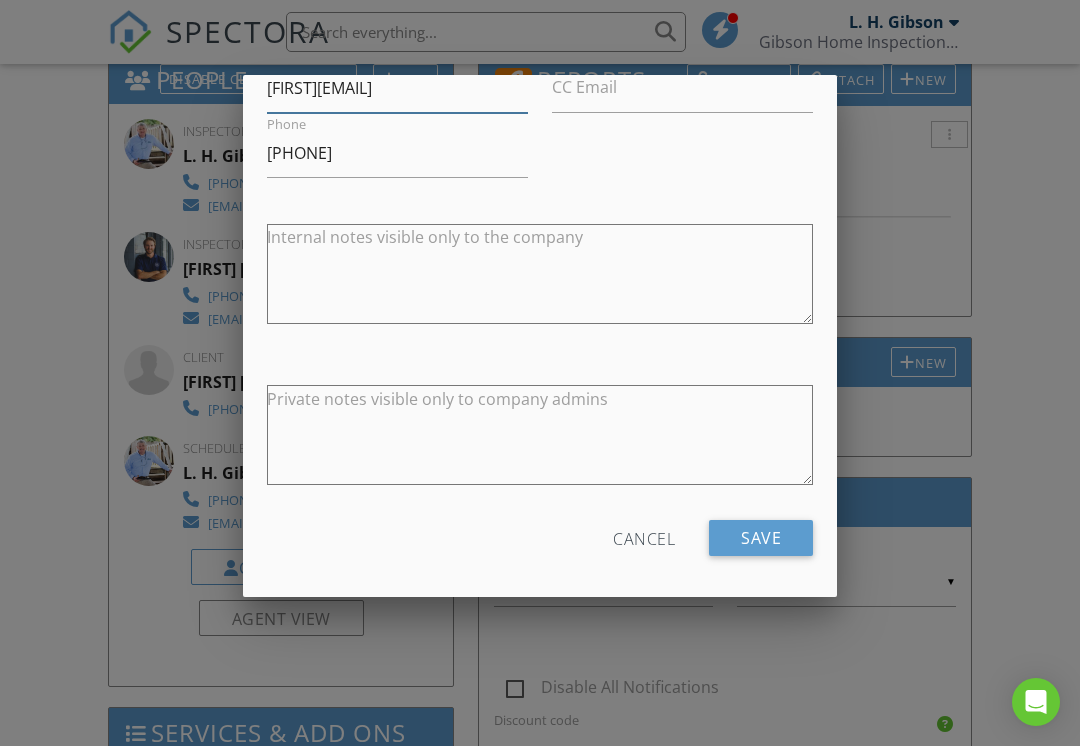 type on "[FIRST][EMAIL]" 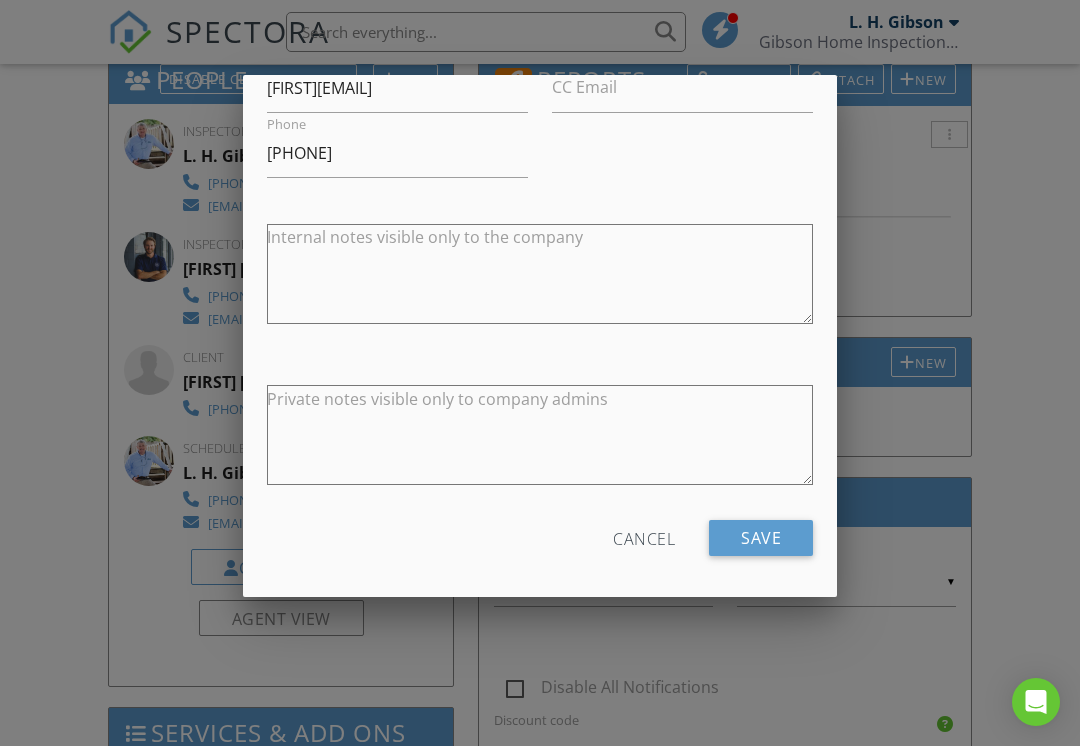 click on "Save" at bounding box center (761, 538) 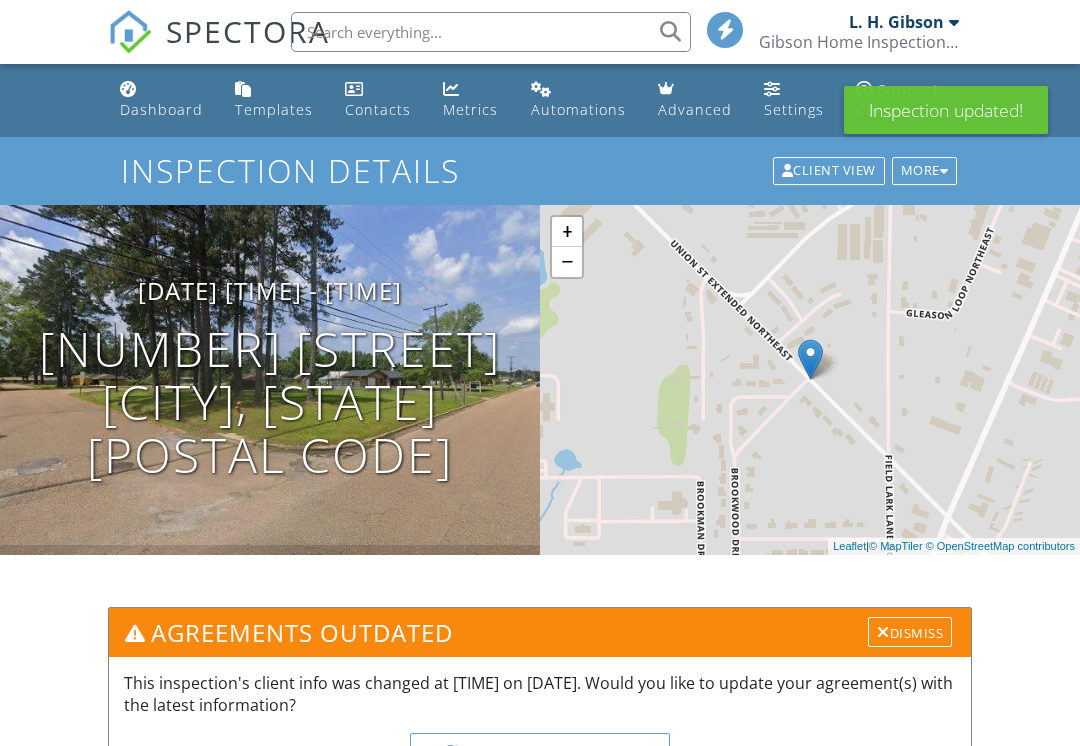 scroll, scrollTop: 0, scrollLeft: 0, axis: both 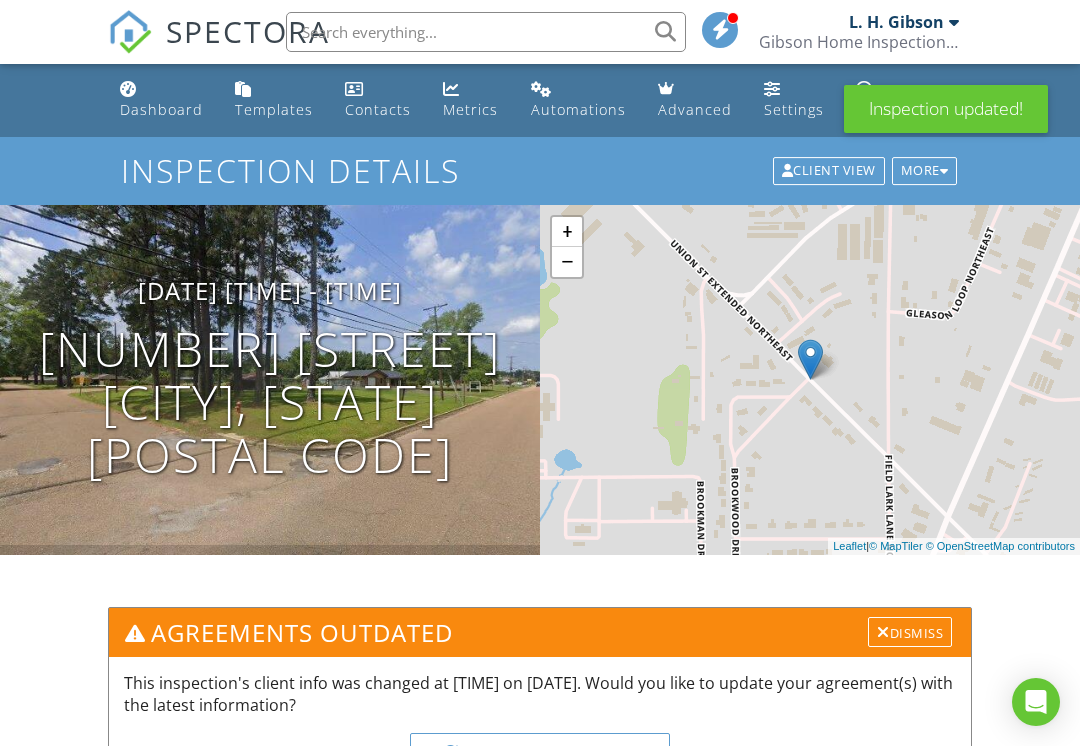 click on "Dismiss" at bounding box center (910, 632) 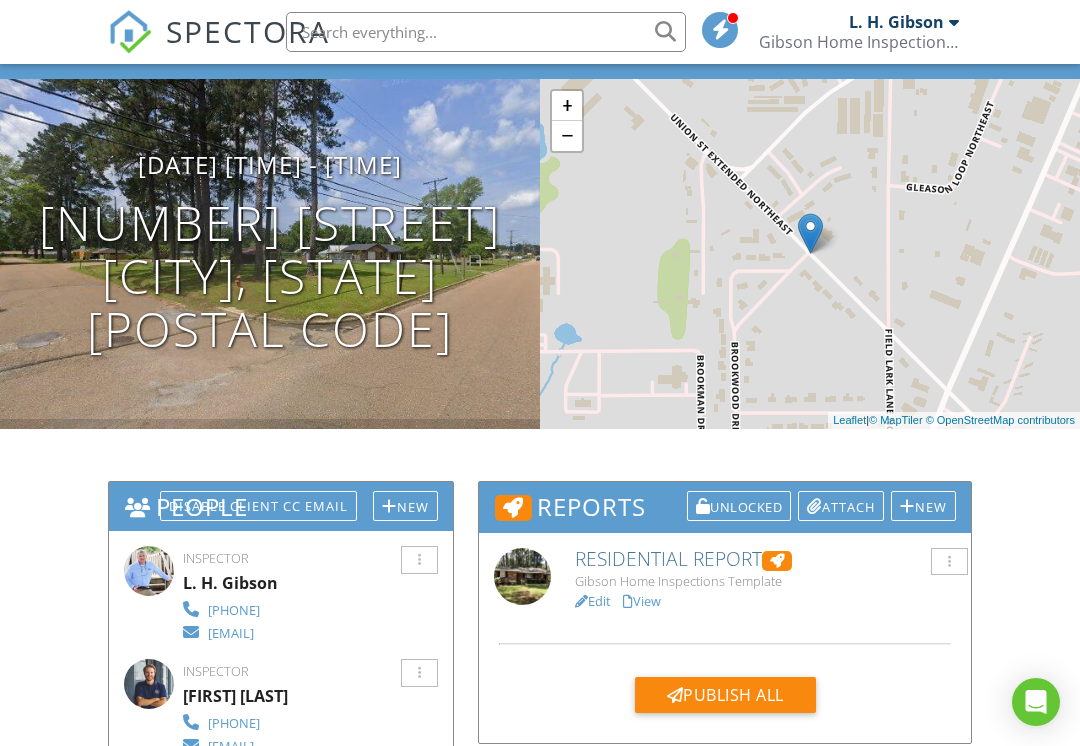 scroll, scrollTop: 124, scrollLeft: 0, axis: vertical 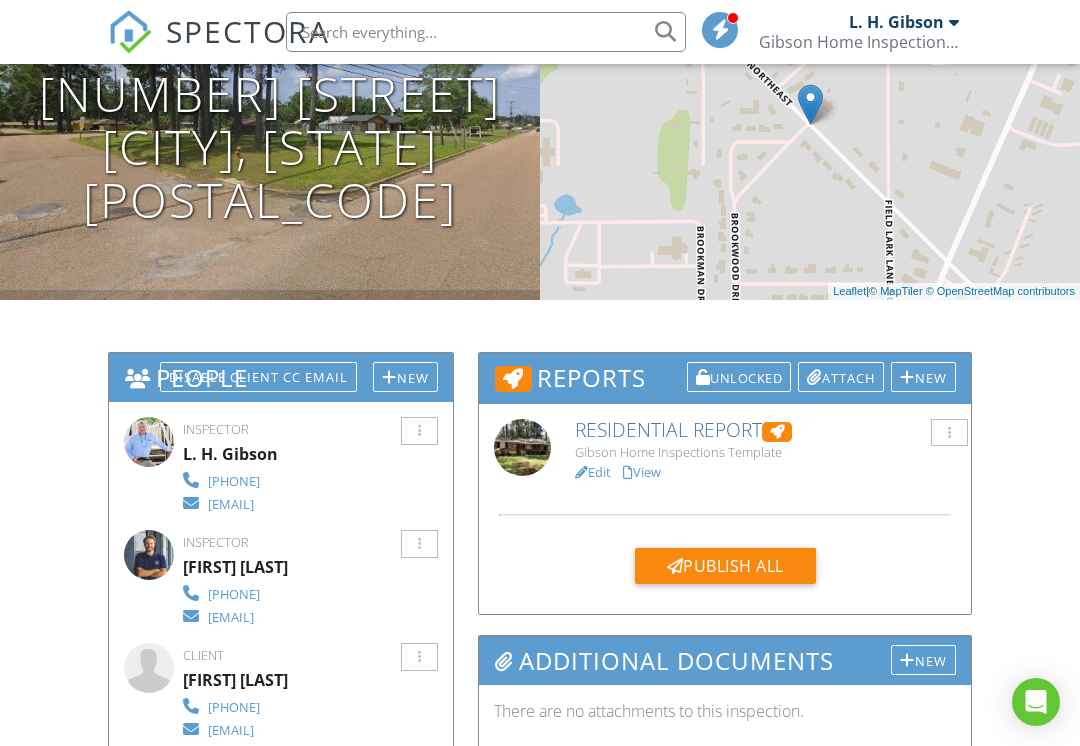 click on "View" at bounding box center [642, 472] 